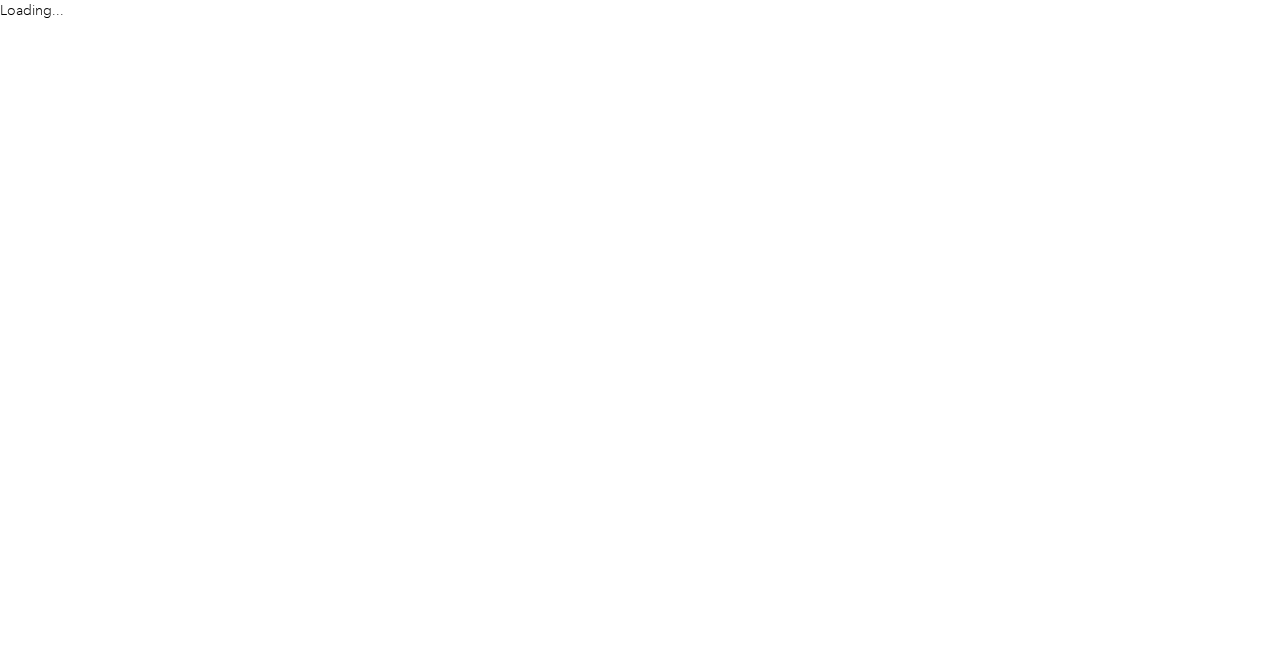 scroll, scrollTop: 0, scrollLeft: 0, axis: both 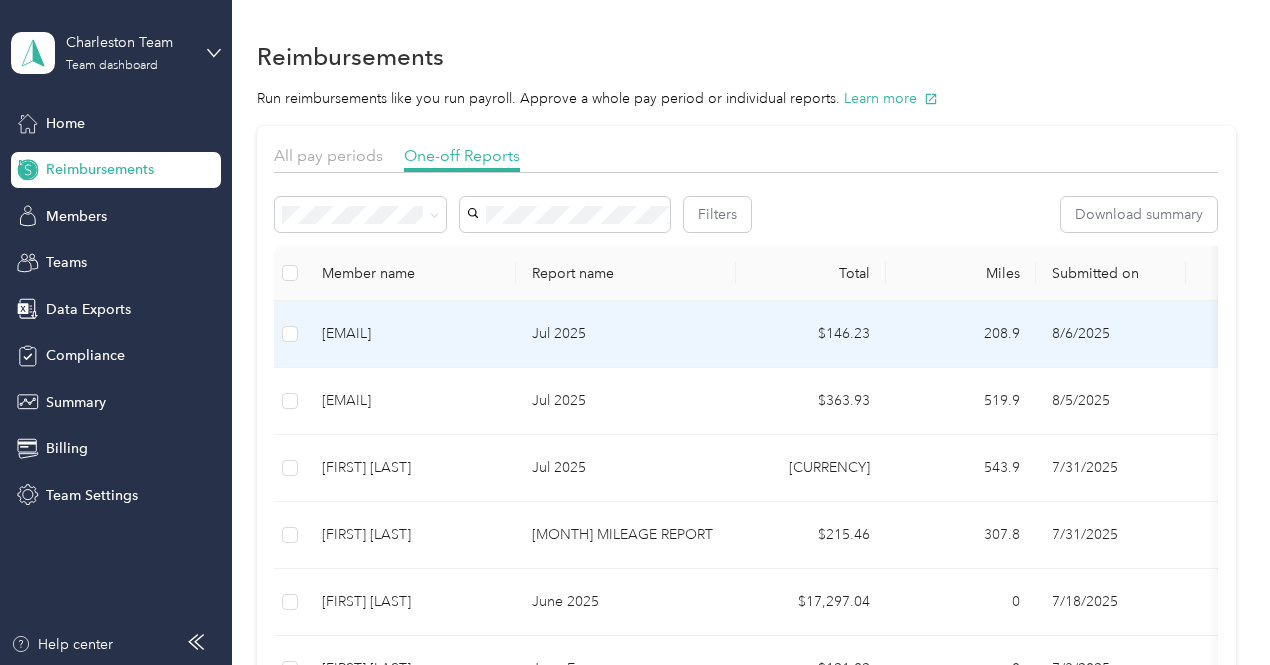 click on "Jul 2025" at bounding box center (626, 334) 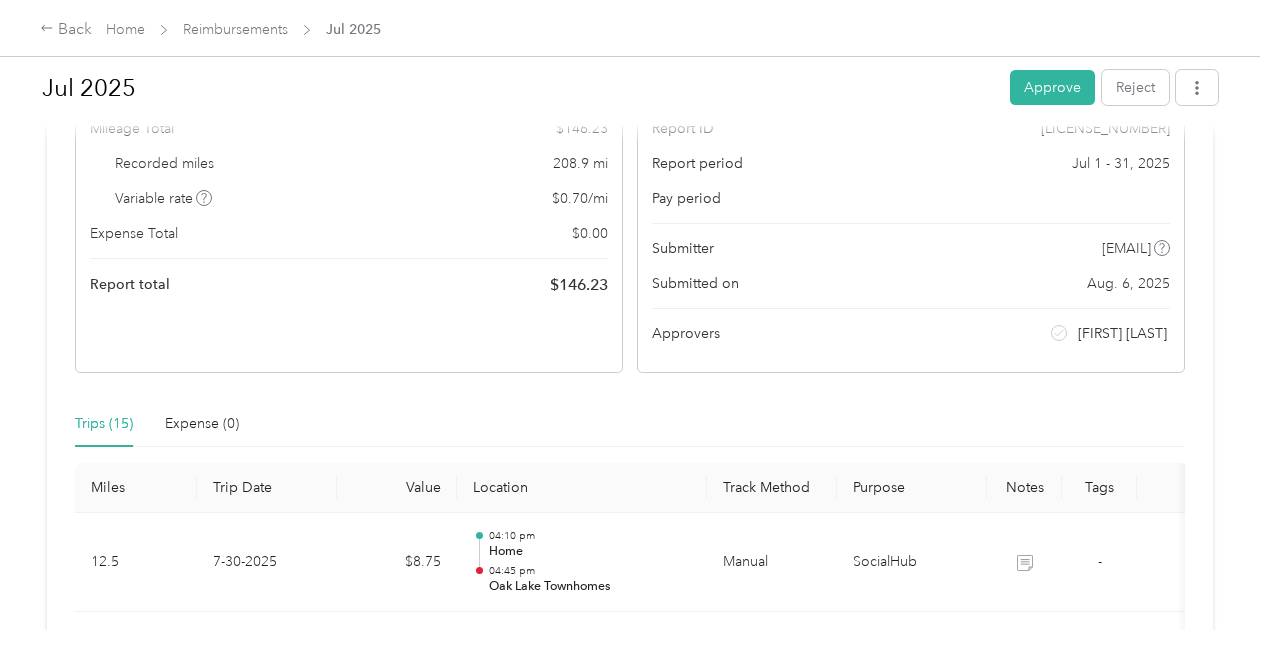 scroll, scrollTop: 164, scrollLeft: 0, axis: vertical 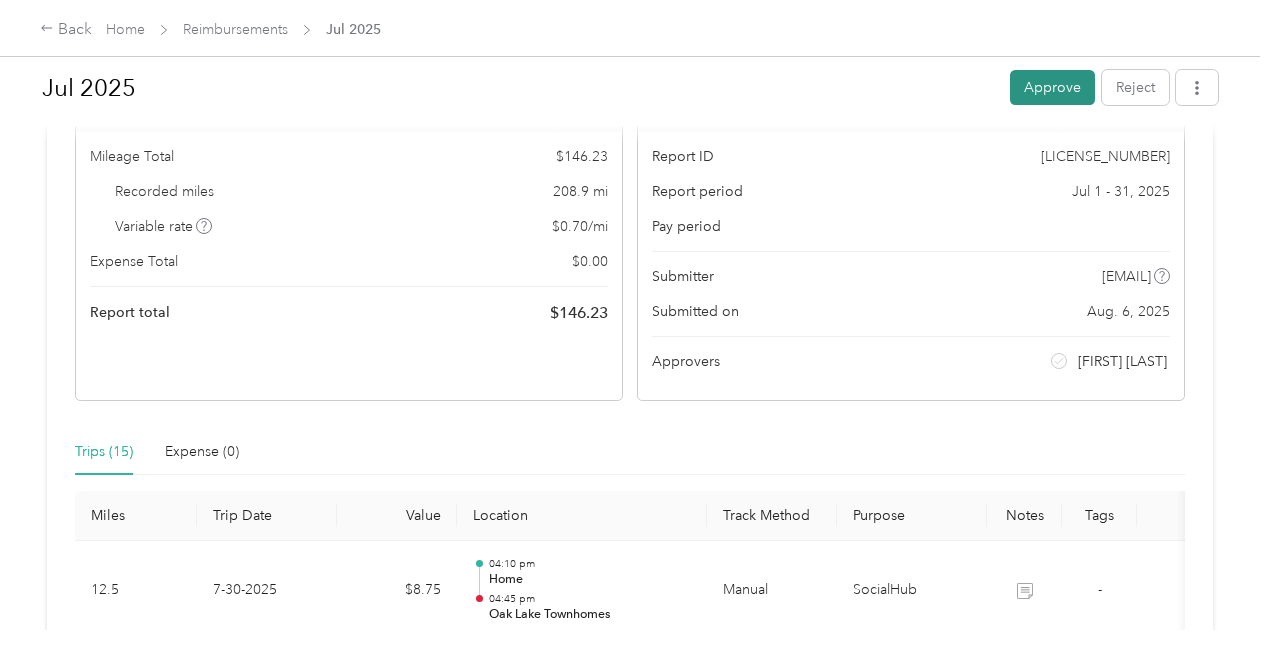 click on "Approve" at bounding box center [1052, 87] 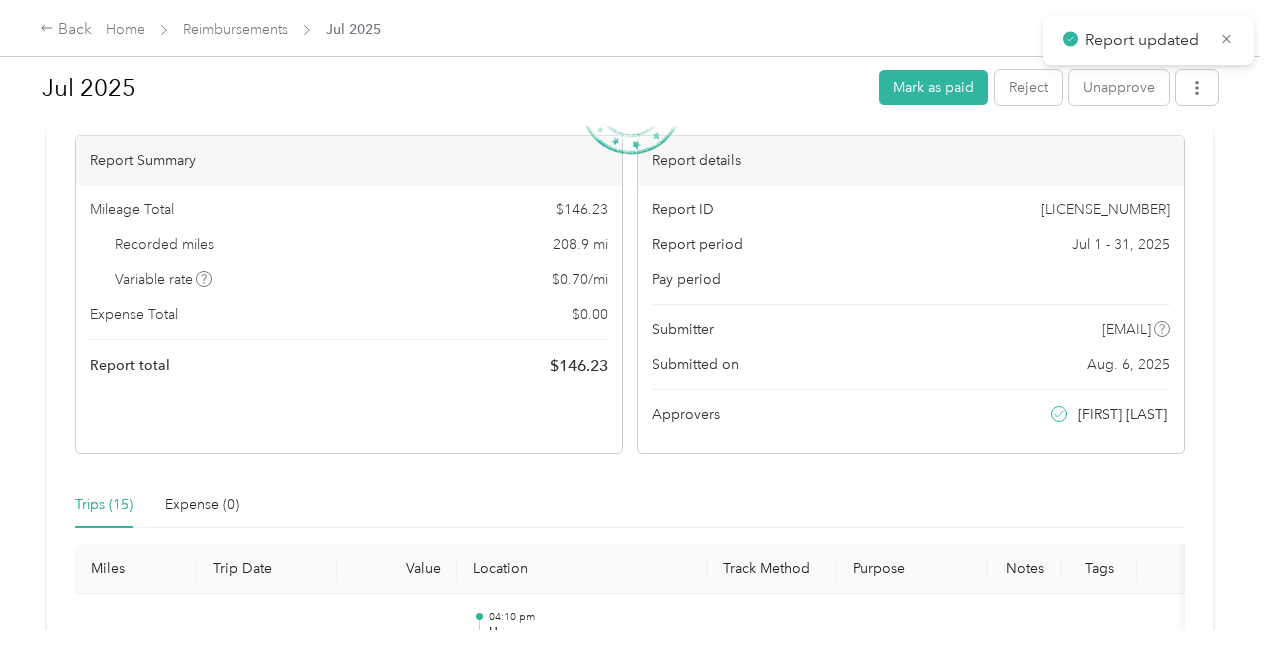 scroll, scrollTop: 110, scrollLeft: 0, axis: vertical 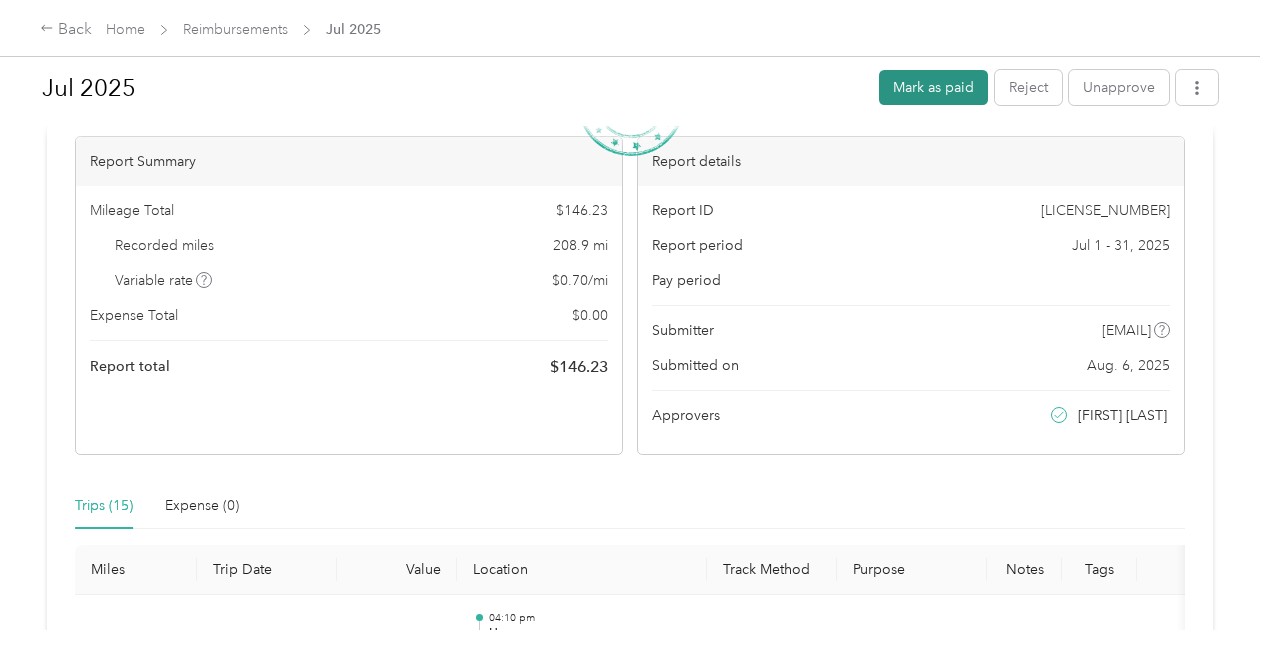 click on "Mark as paid" at bounding box center (933, 87) 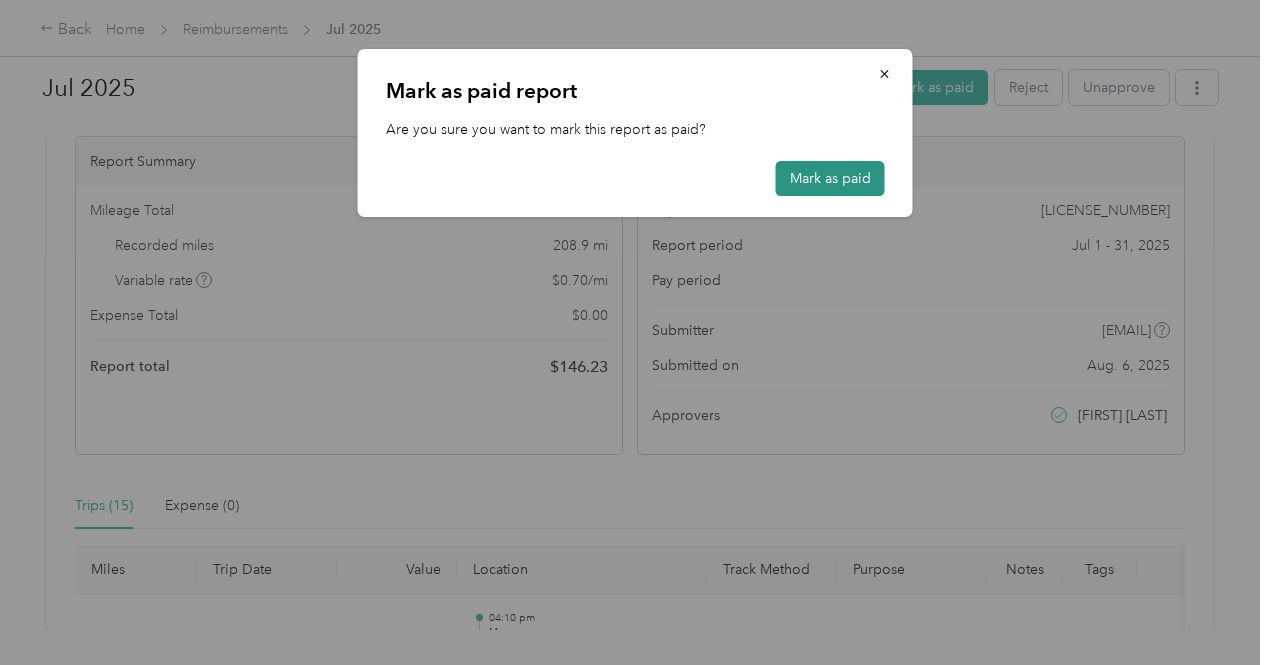 click on "Mark as paid" at bounding box center (830, 178) 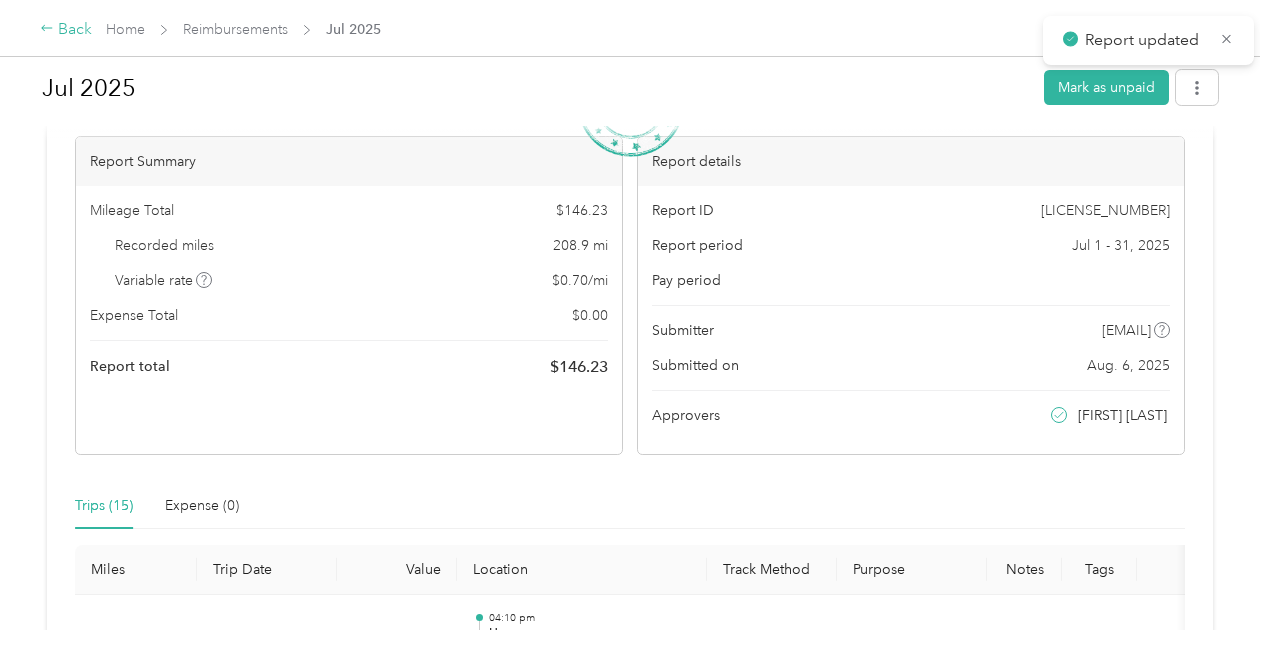 click on "Back" at bounding box center [66, 30] 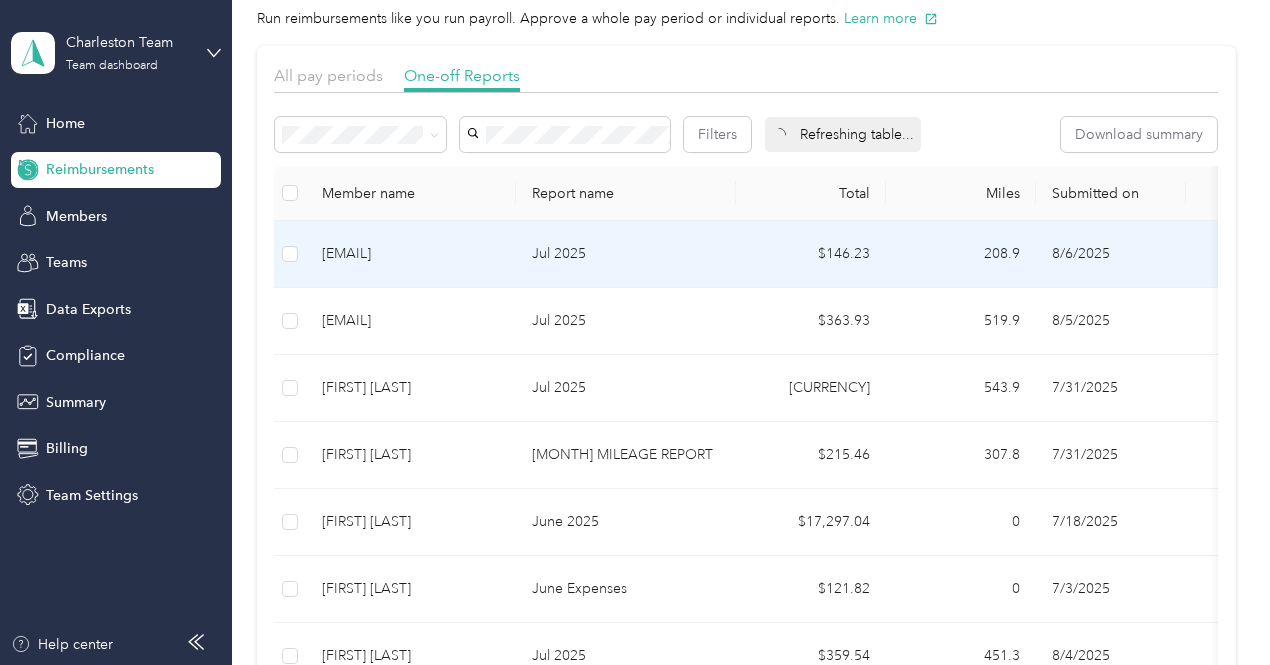 scroll, scrollTop: 81, scrollLeft: 0, axis: vertical 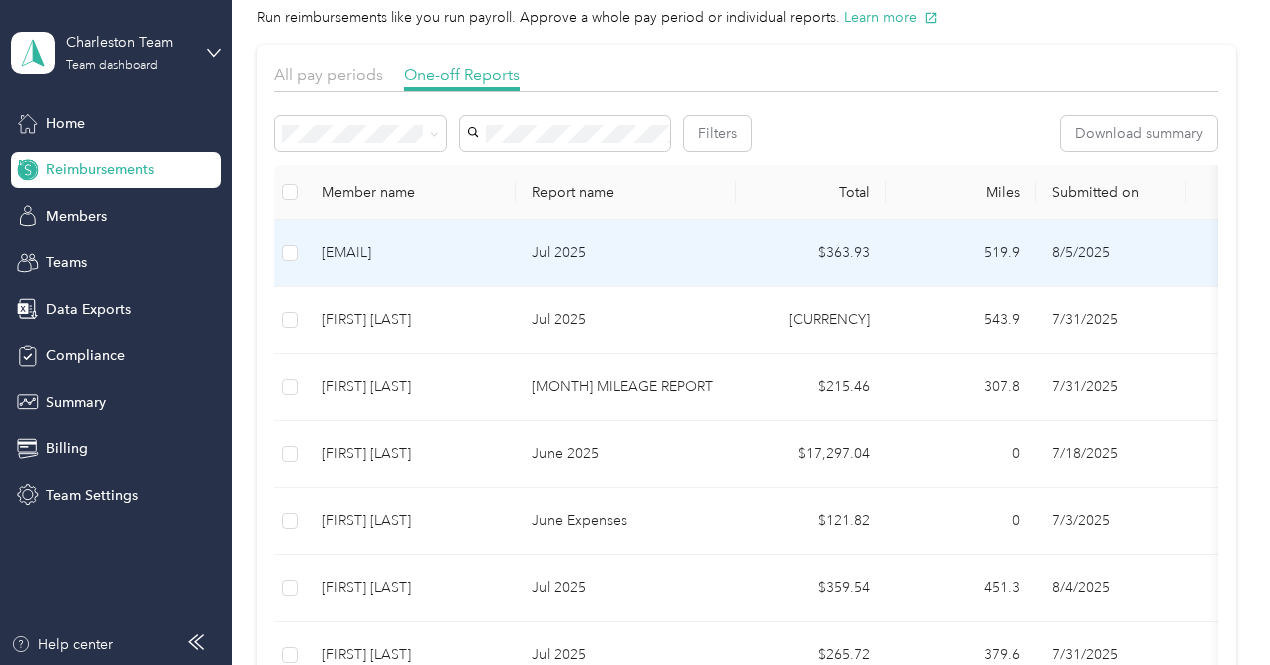 click on "Jul 2025" at bounding box center [626, 253] 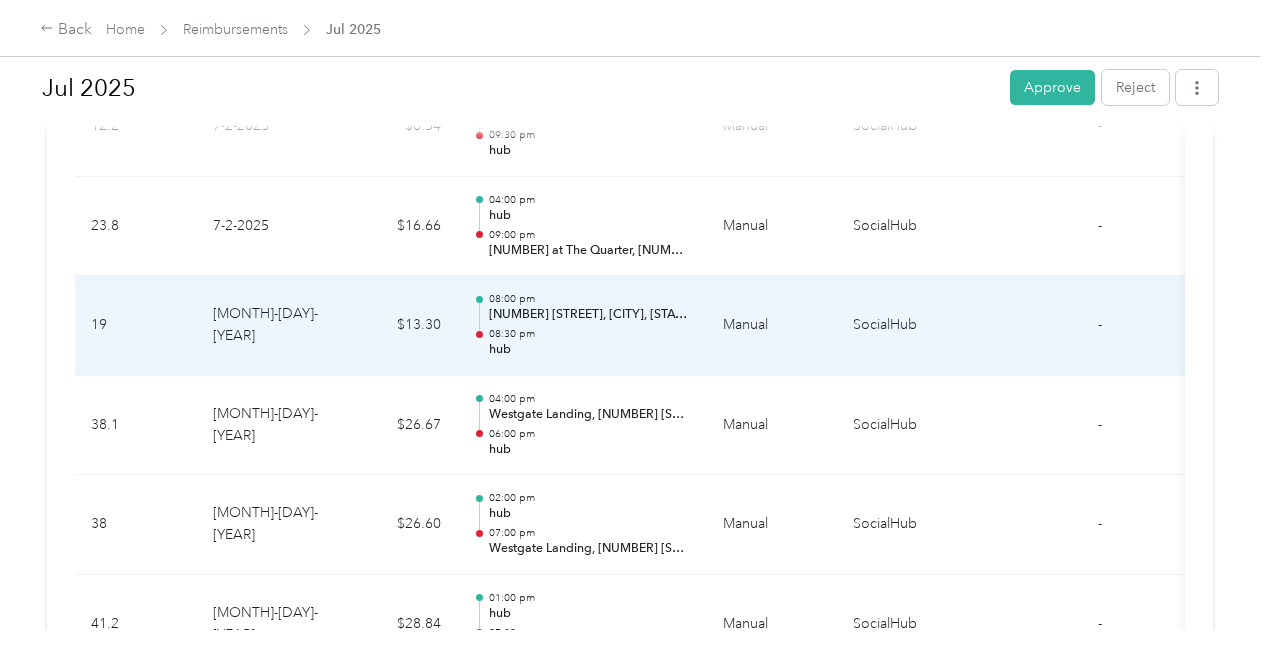 scroll, scrollTop: 2121, scrollLeft: 0, axis: vertical 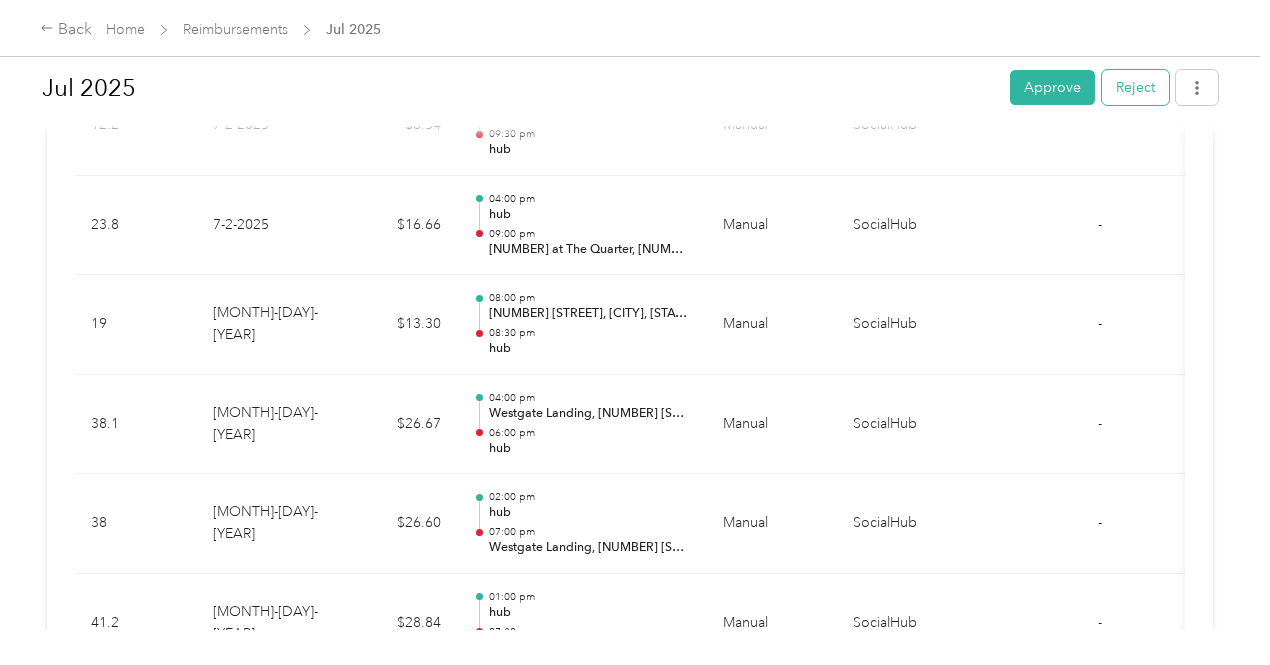 click on "Reject" at bounding box center (1135, 87) 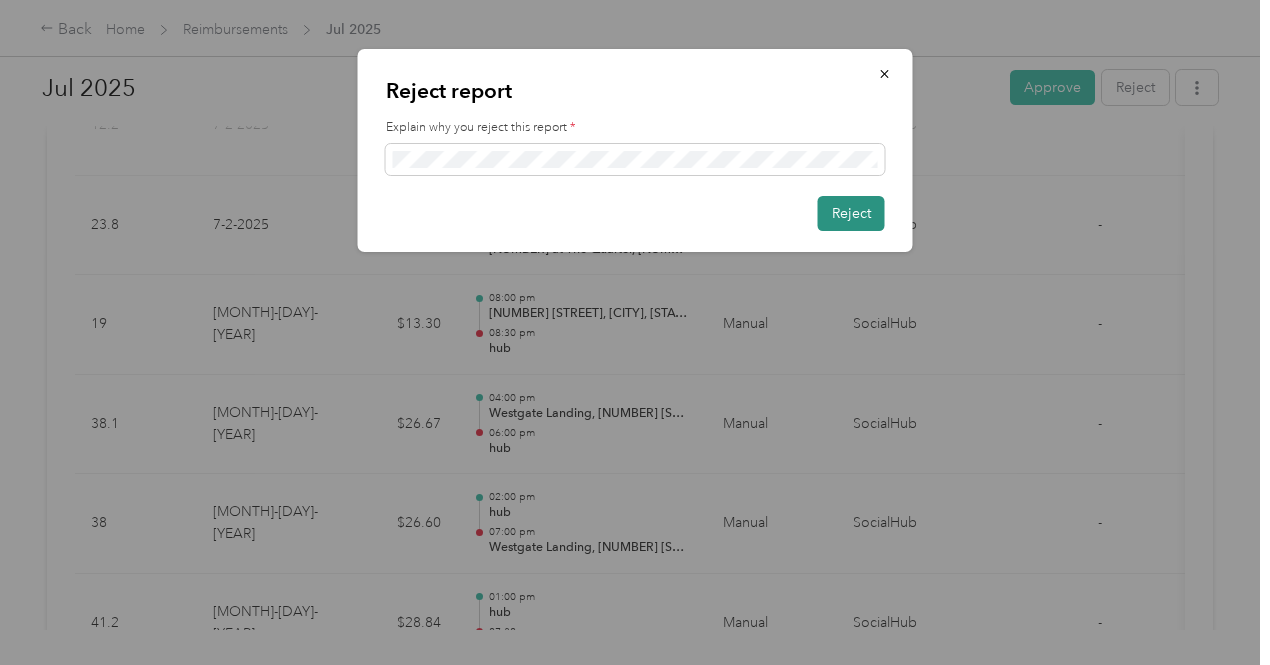 click on "Reject" at bounding box center [851, 213] 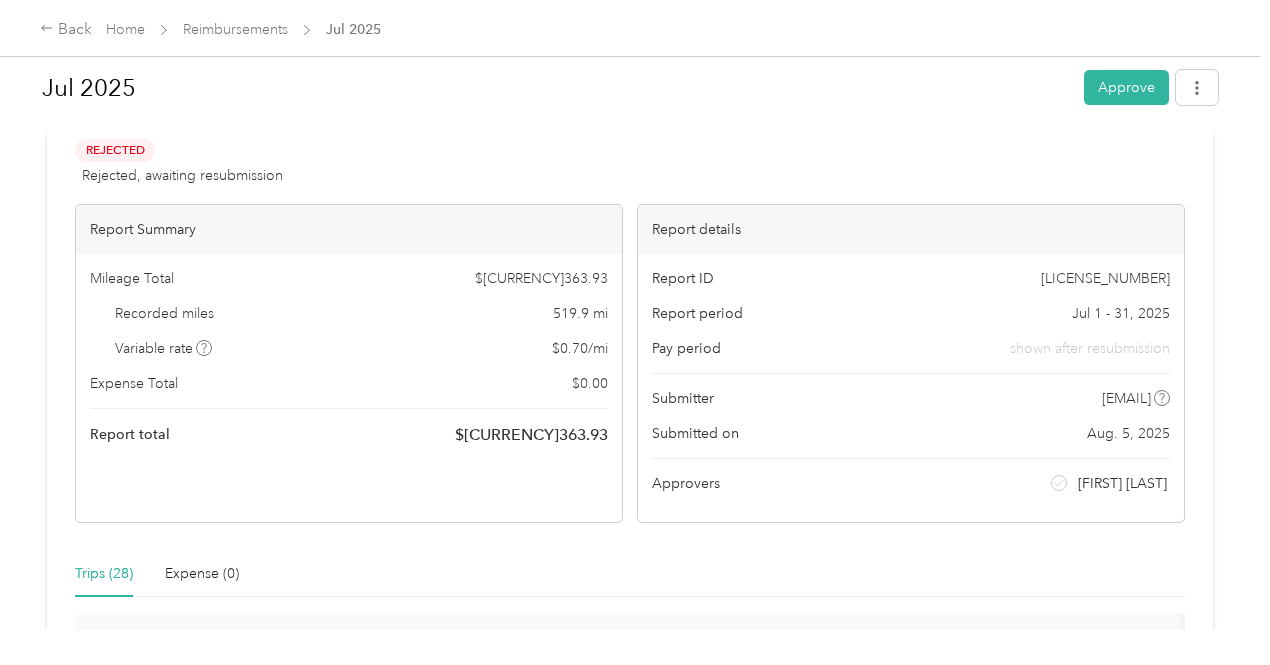 scroll, scrollTop: 0, scrollLeft: 0, axis: both 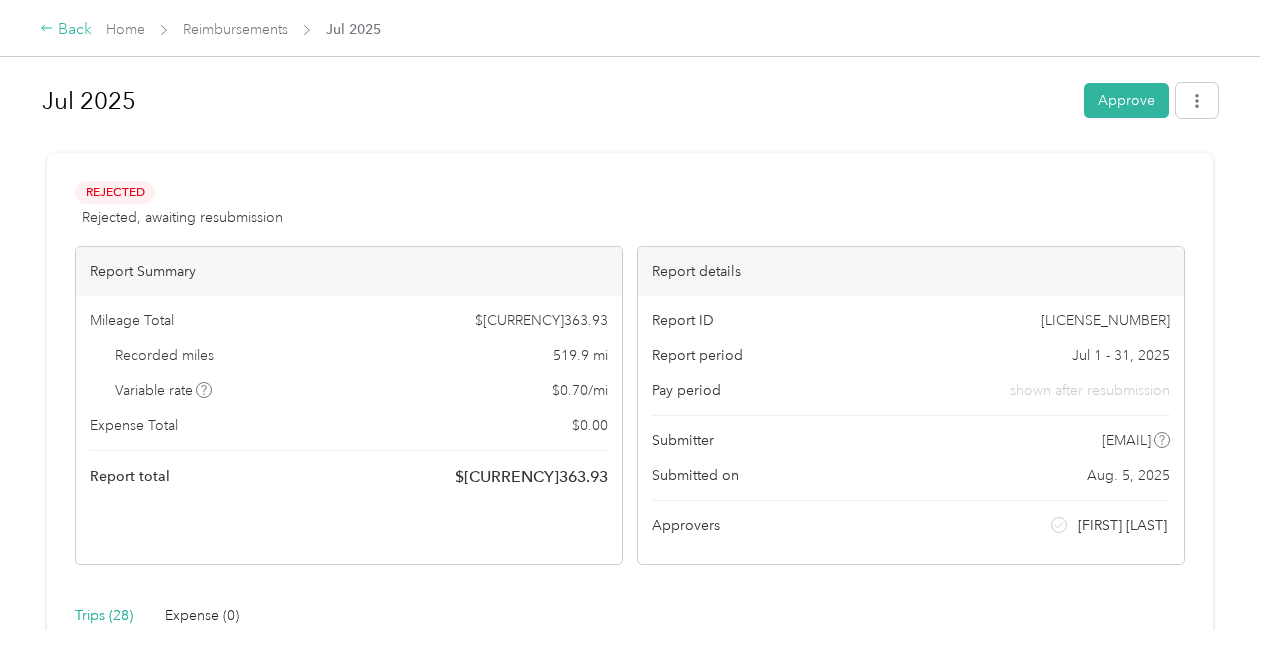 click on "Back" at bounding box center [66, 30] 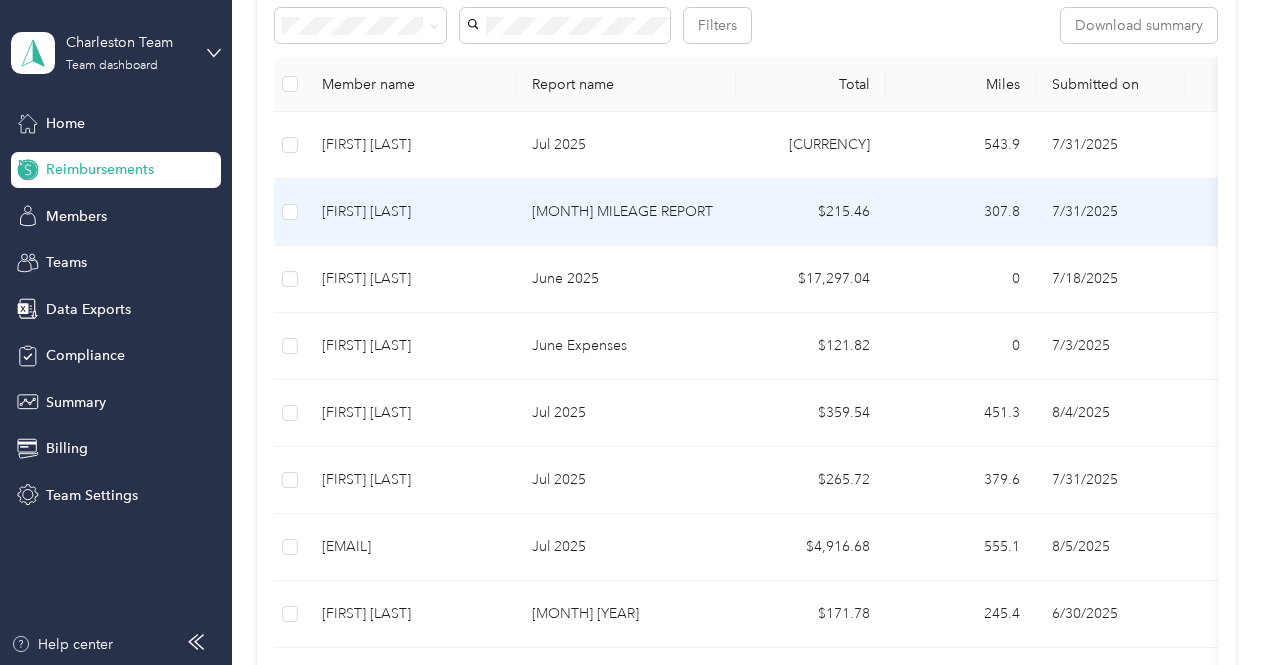 scroll, scrollTop: 35, scrollLeft: 0, axis: vertical 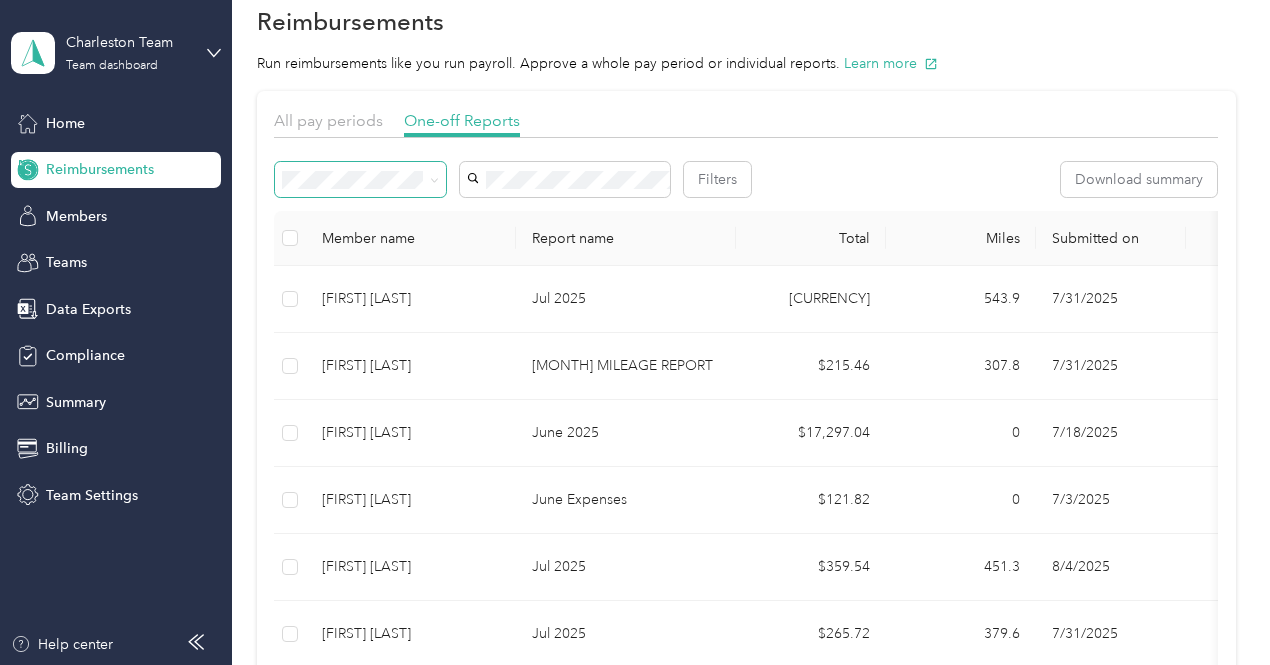 click at bounding box center (434, 179) 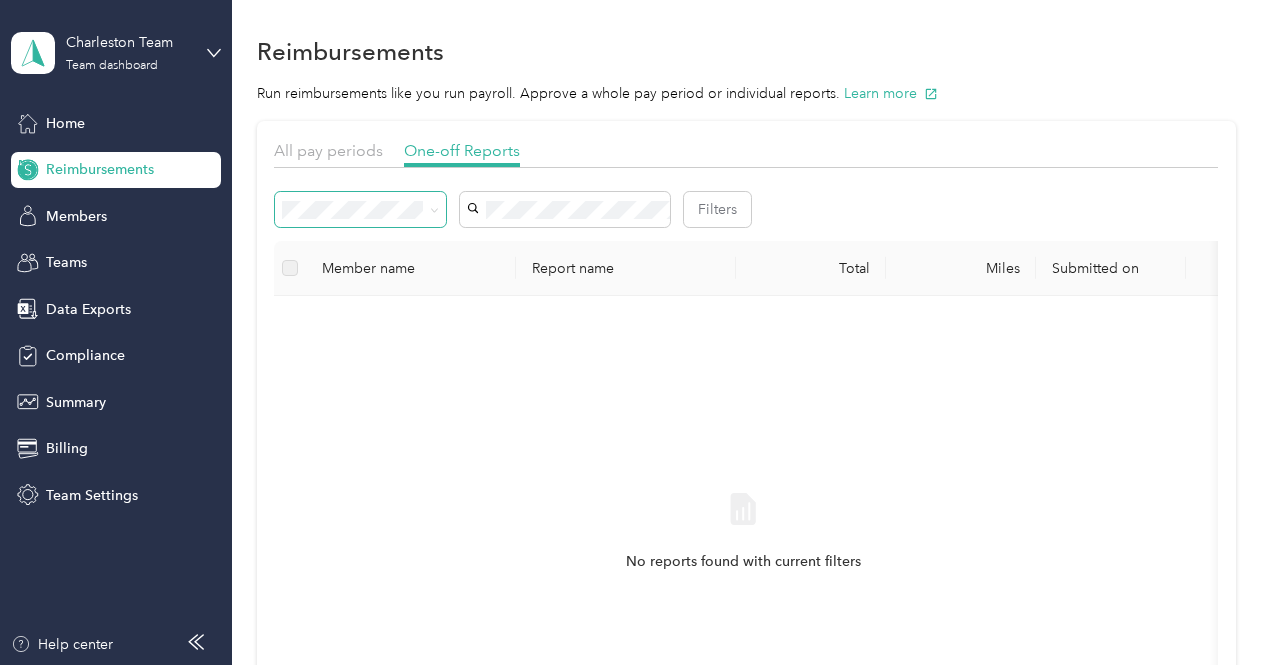 scroll, scrollTop: 0, scrollLeft: 0, axis: both 